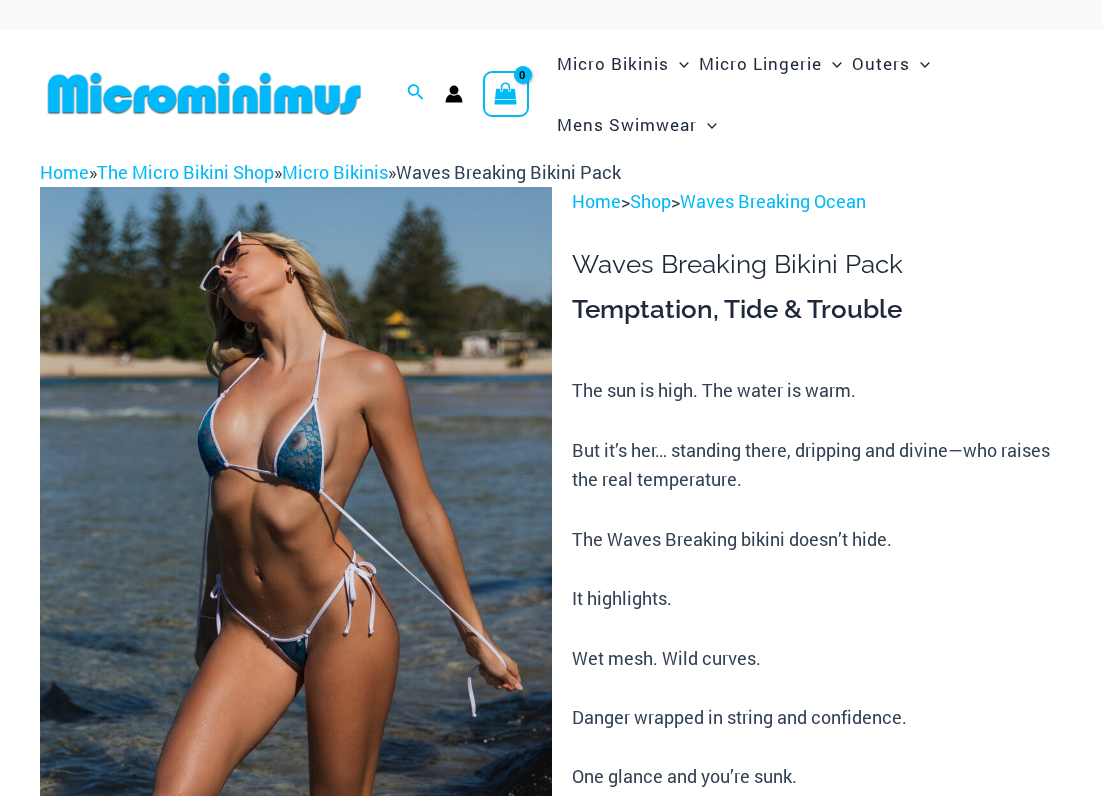 scroll, scrollTop: 0, scrollLeft: 0, axis: both 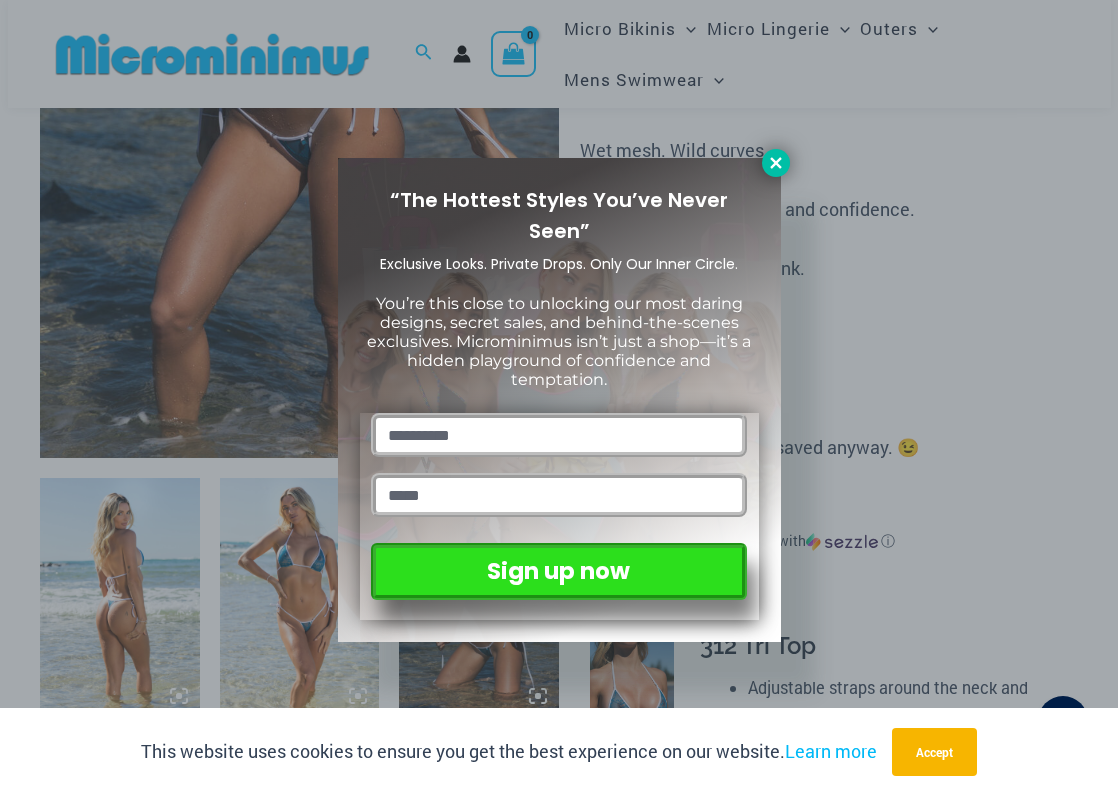 click at bounding box center (776, 163) 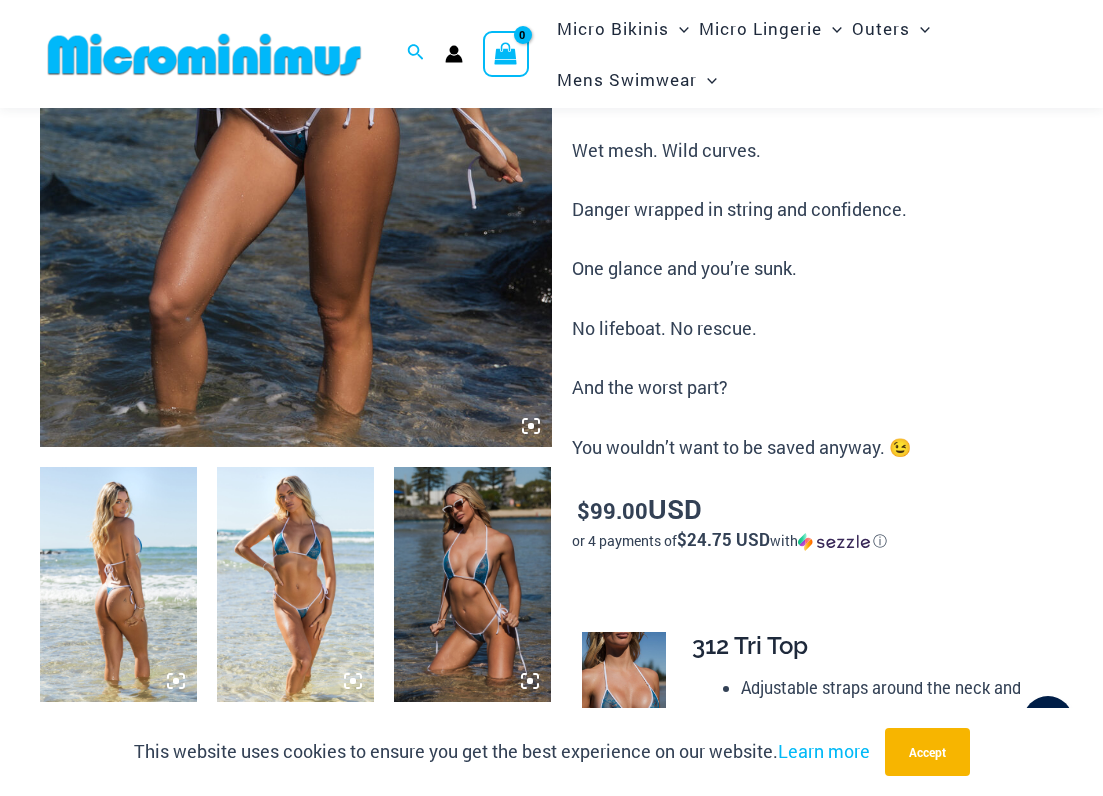 click at bounding box center [118, 585] 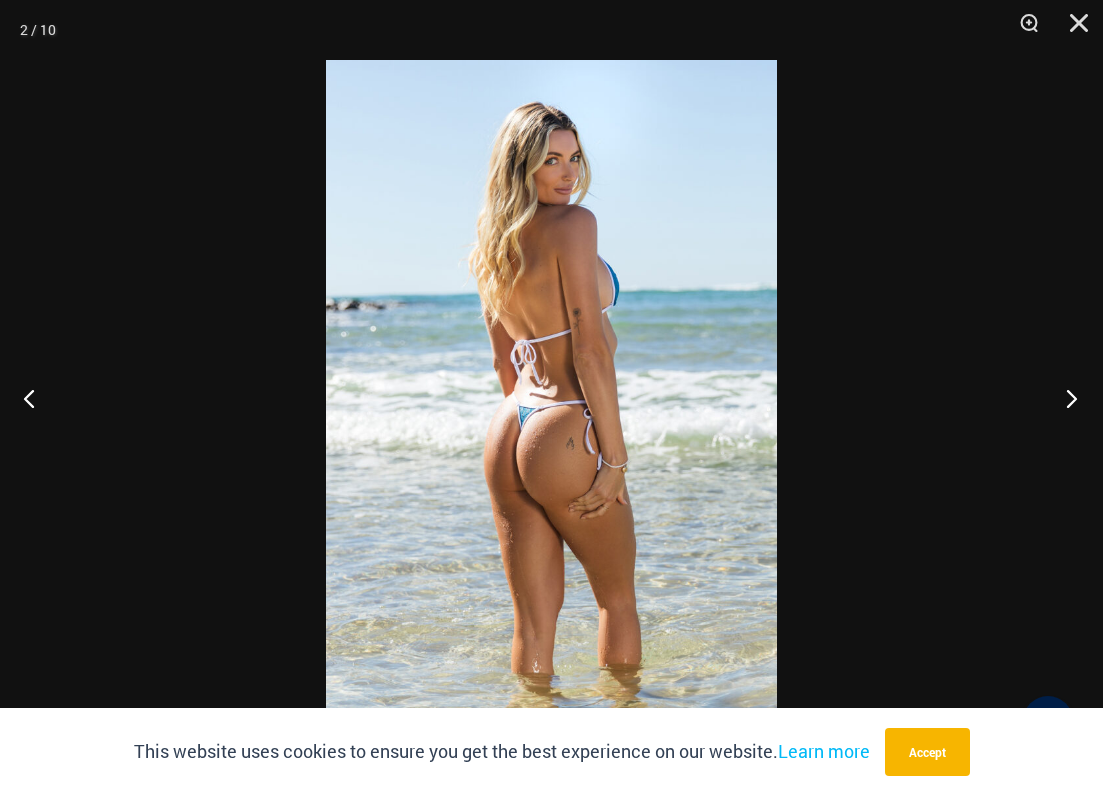 click at bounding box center (1065, 398) 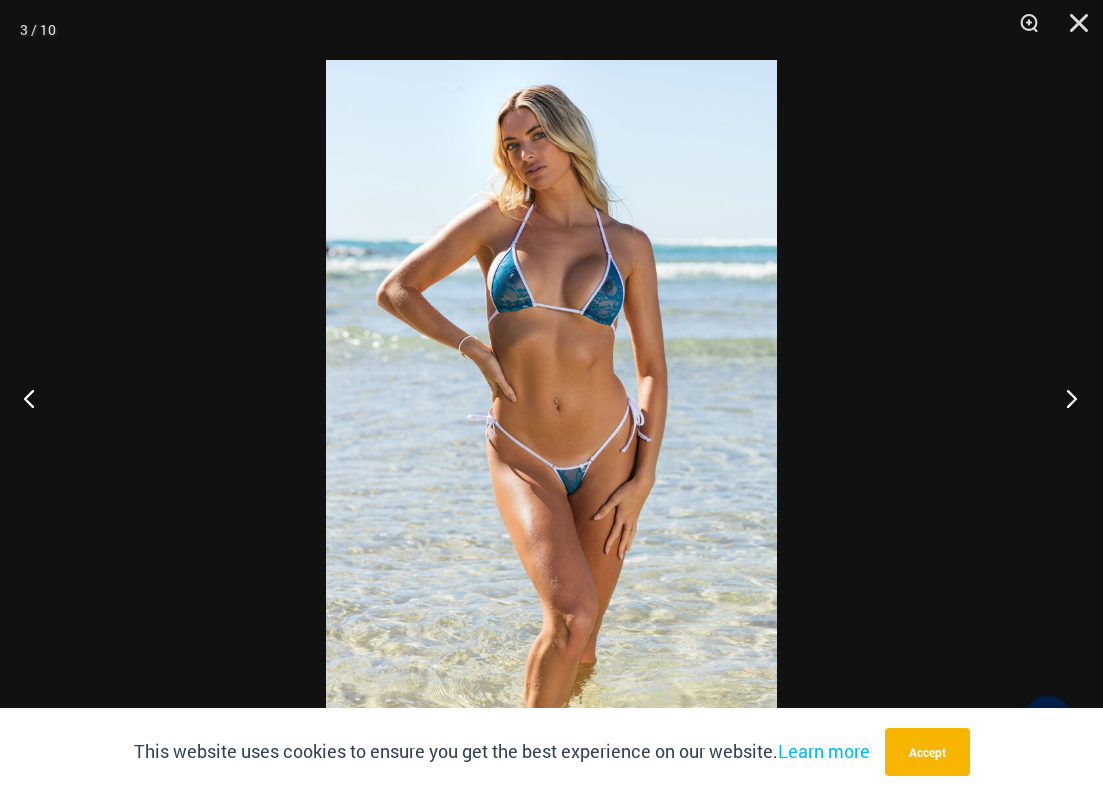 click at bounding box center (1065, 398) 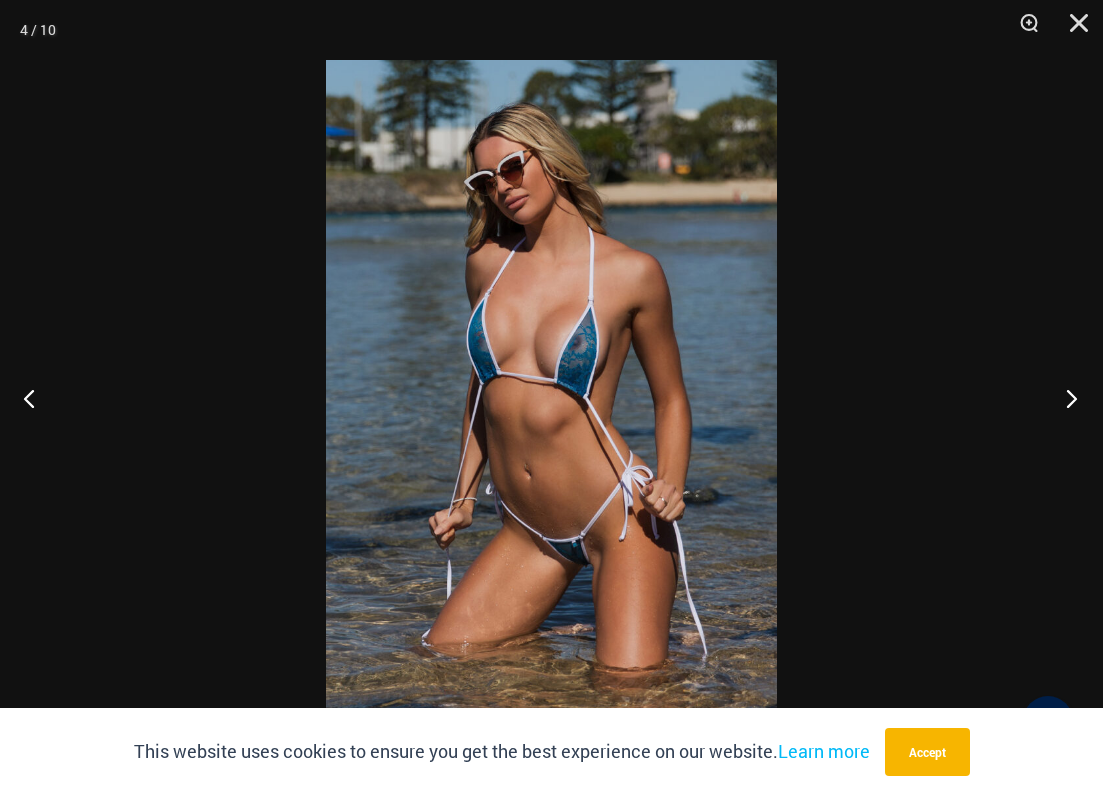 click at bounding box center [1065, 398] 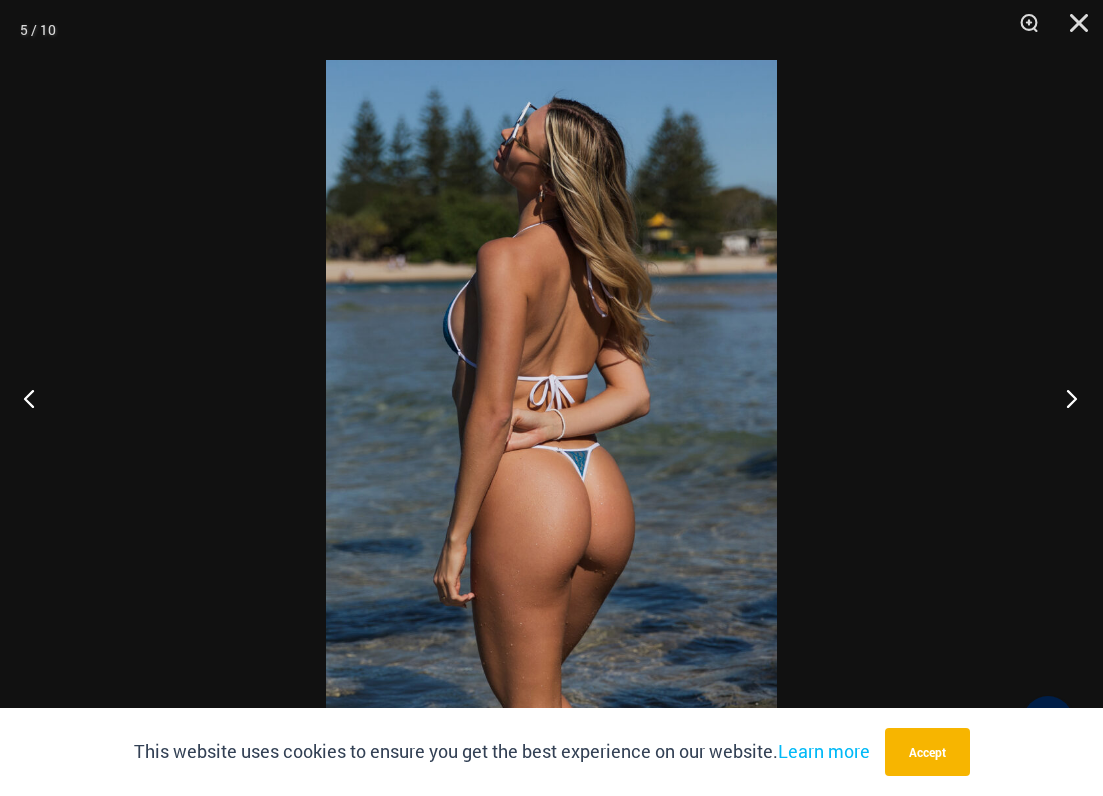 click at bounding box center (1065, 398) 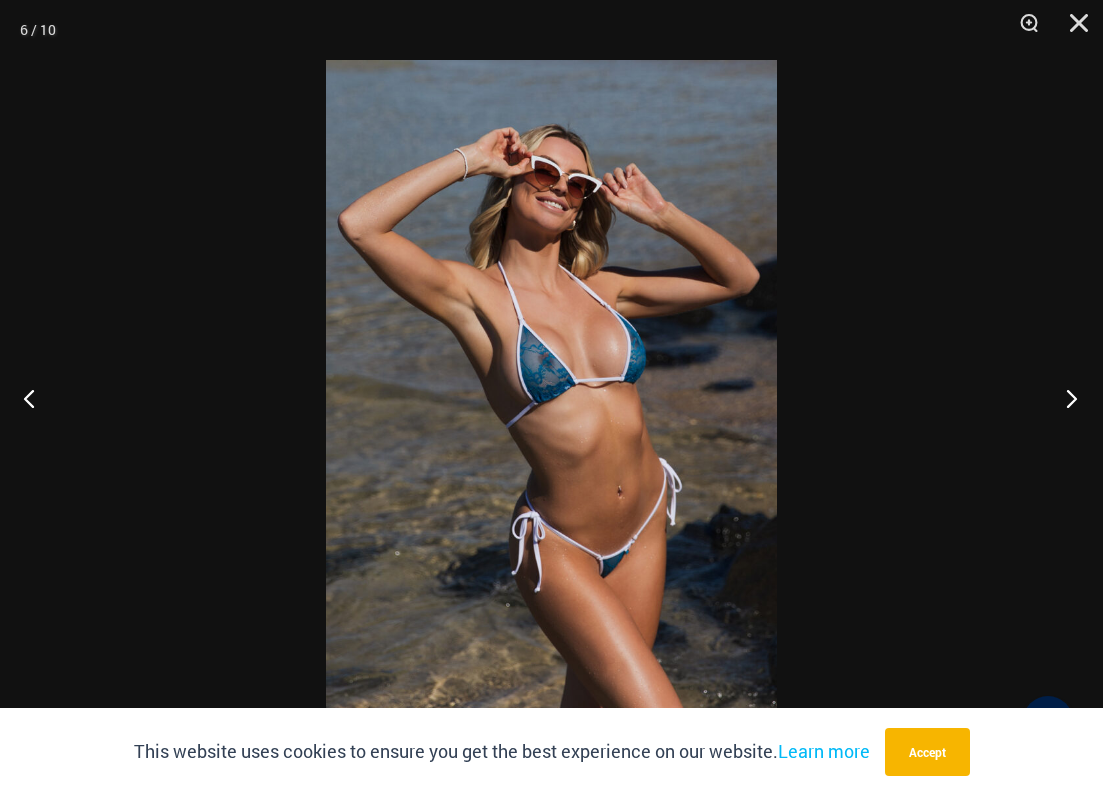 click at bounding box center (1065, 398) 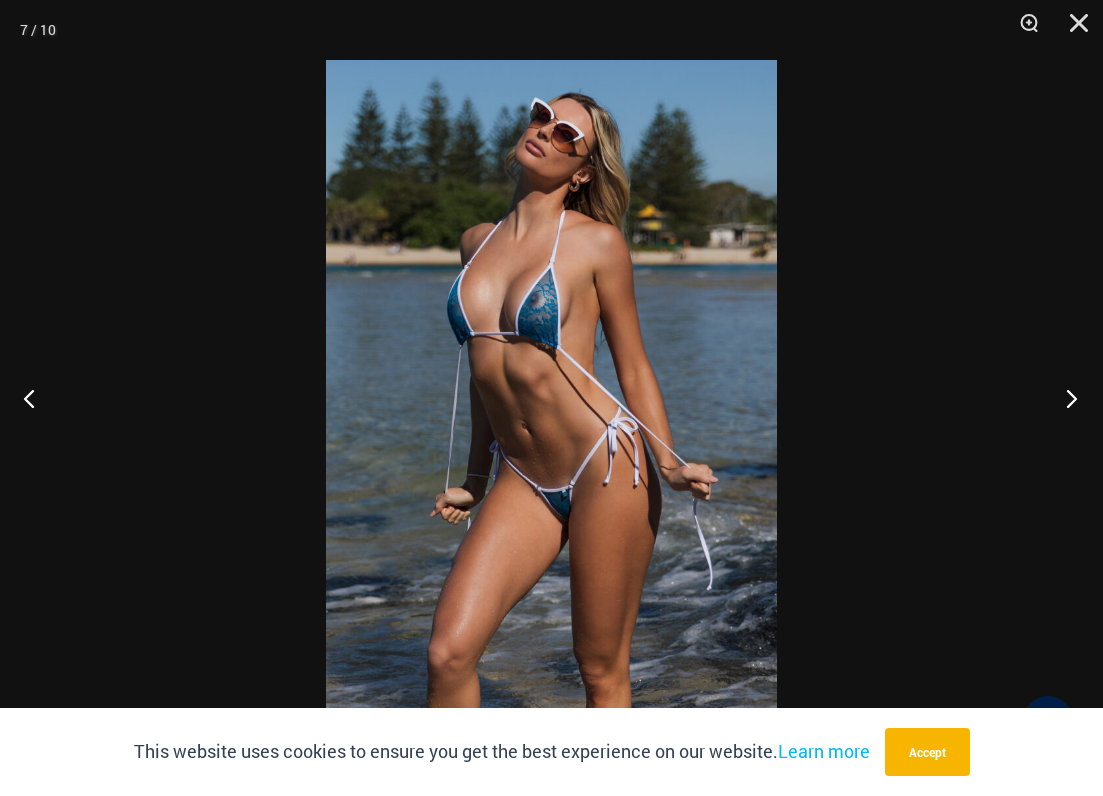 click at bounding box center (1065, 398) 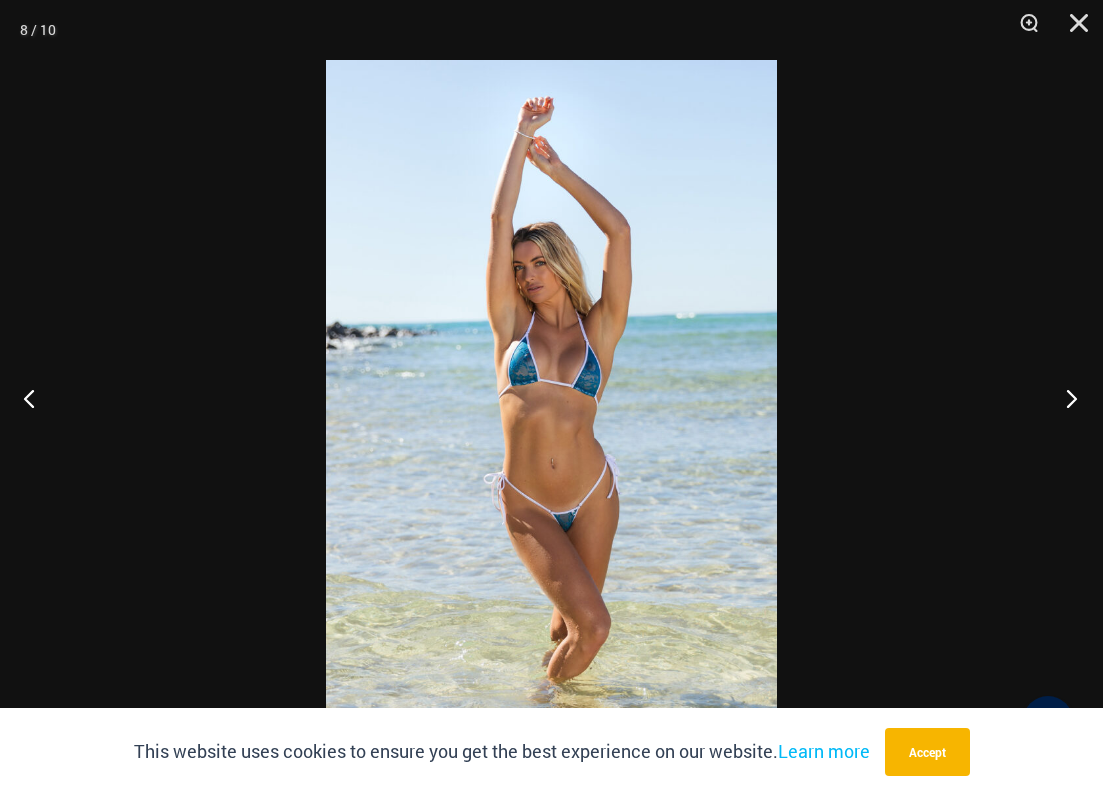 click at bounding box center [1065, 398] 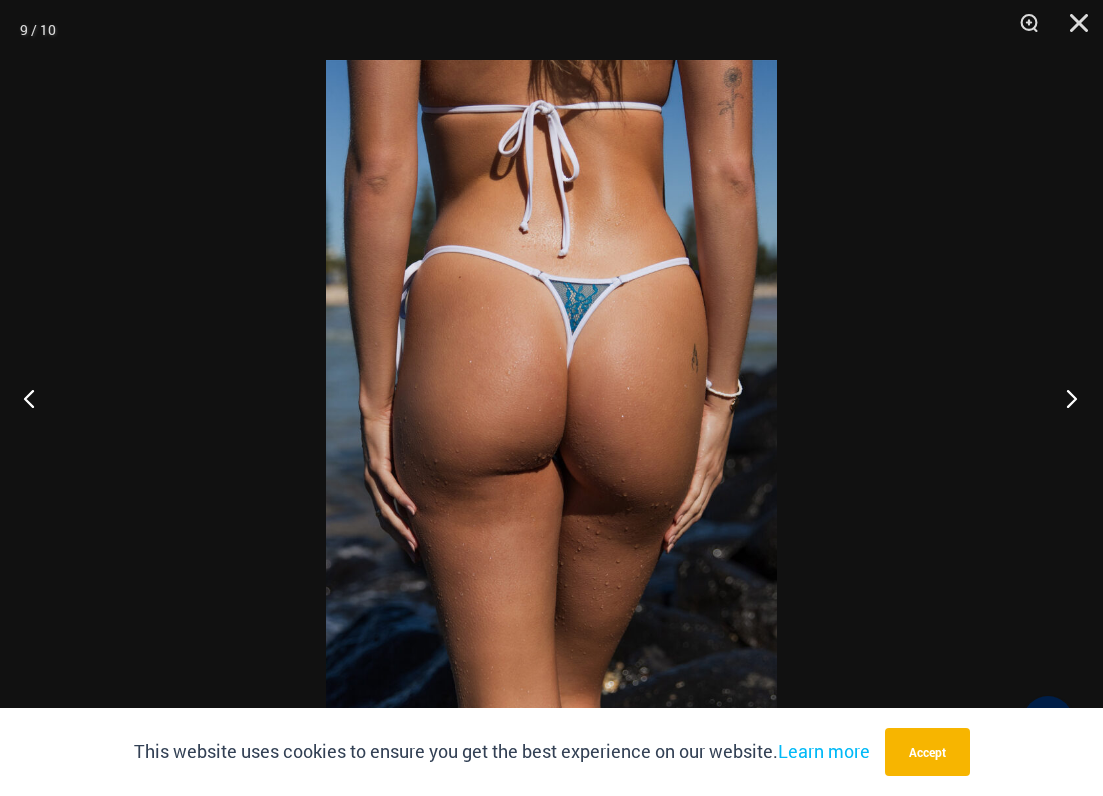 click at bounding box center (1065, 398) 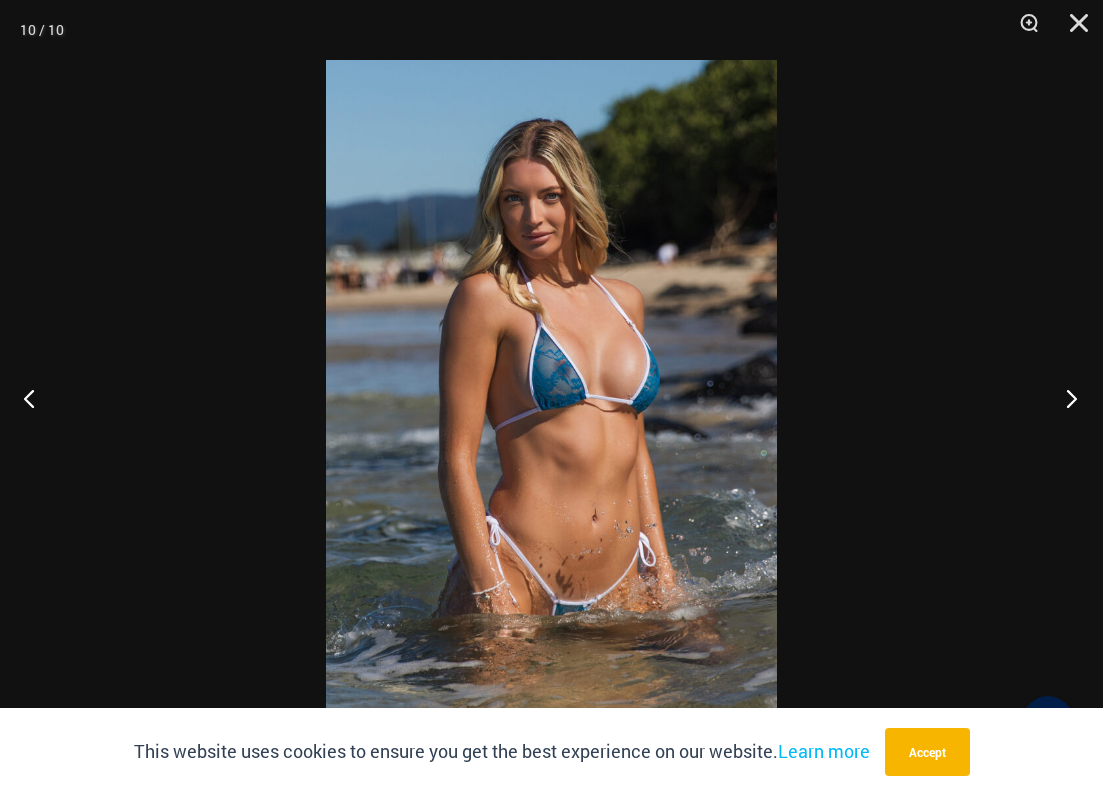 click at bounding box center (1065, 398) 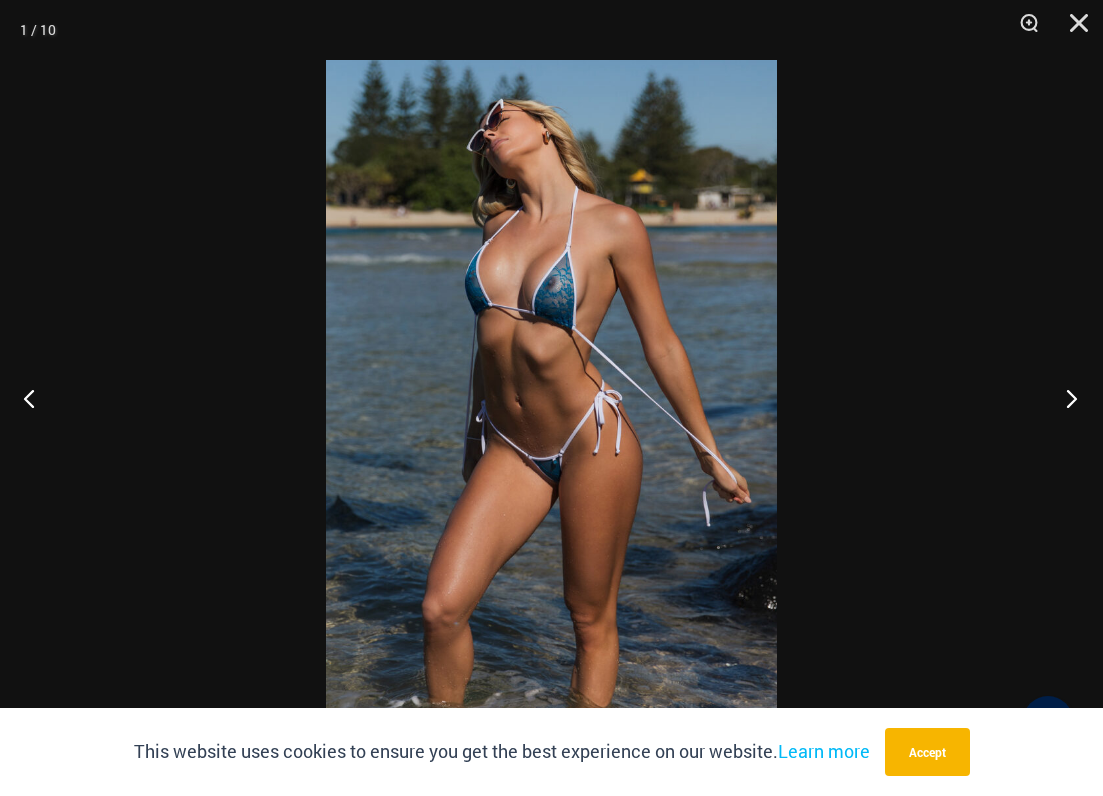 click at bounding box center (1065, 398) 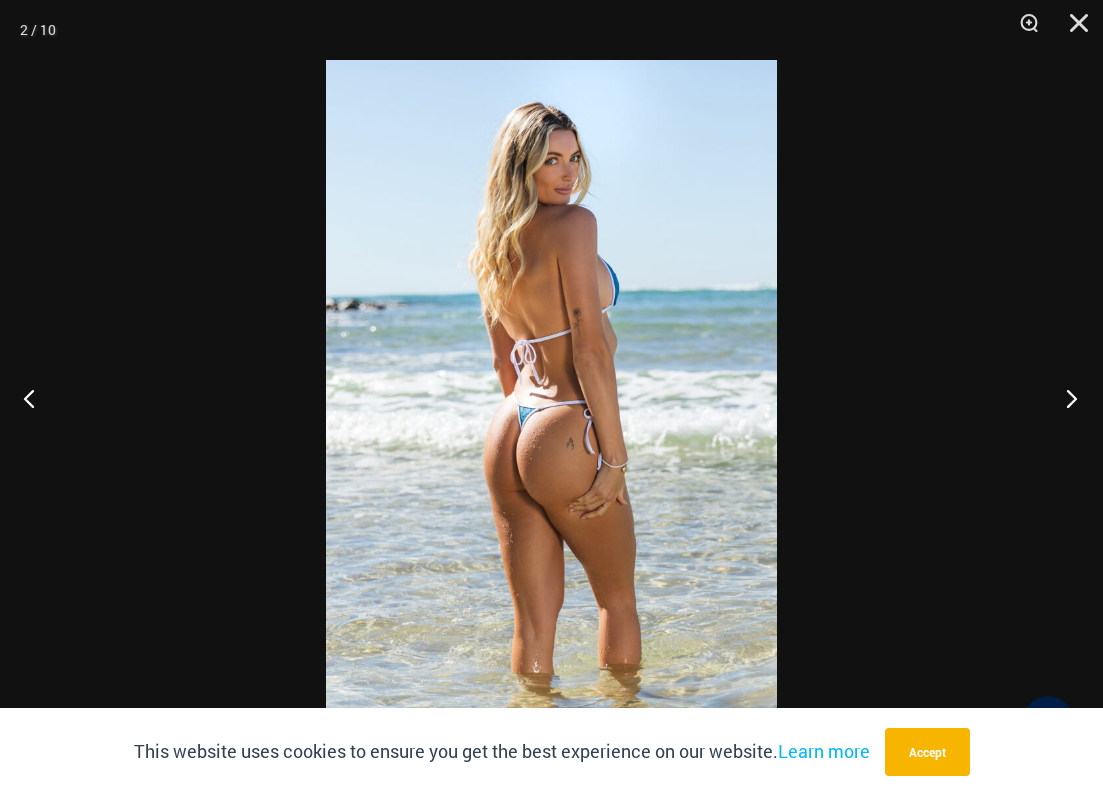click at bounding box center (1065, 398) 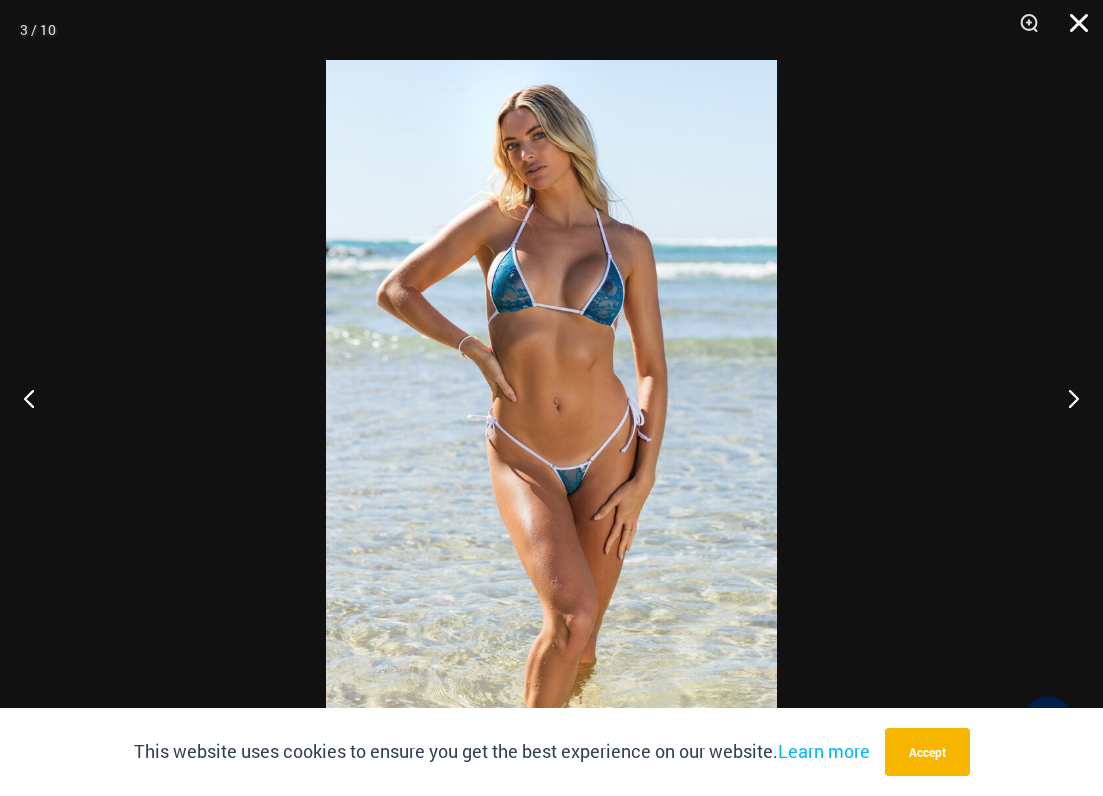 click at bounding box center [1072, 30] 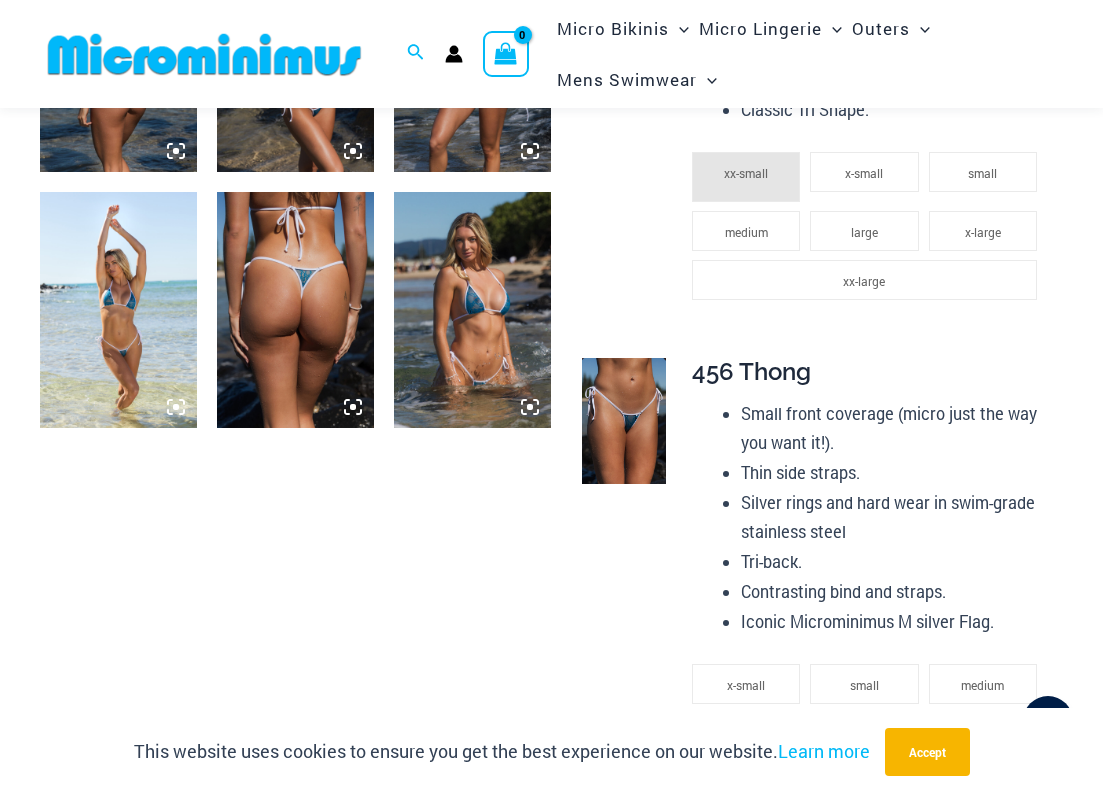 scroll, scrollTop: 1284, scrollLeft: 0, axis: vertical 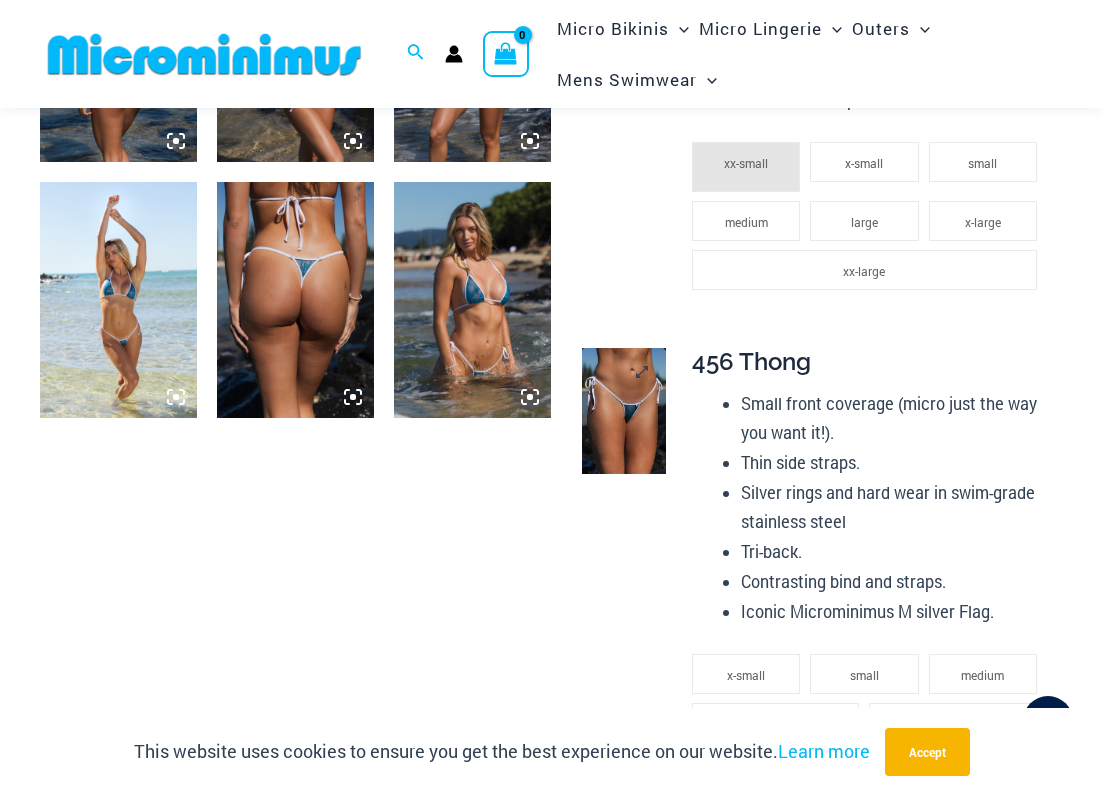 click at bounding box center (624, 411) 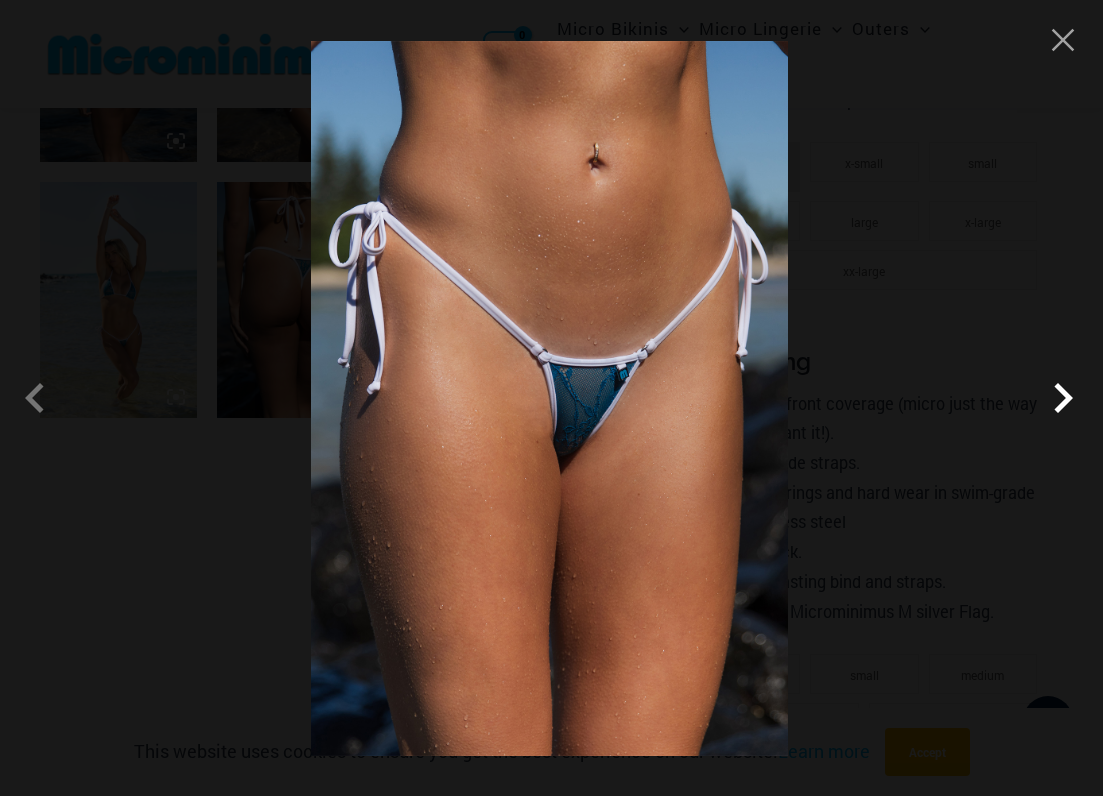 click at bounding box center [1063, 398] 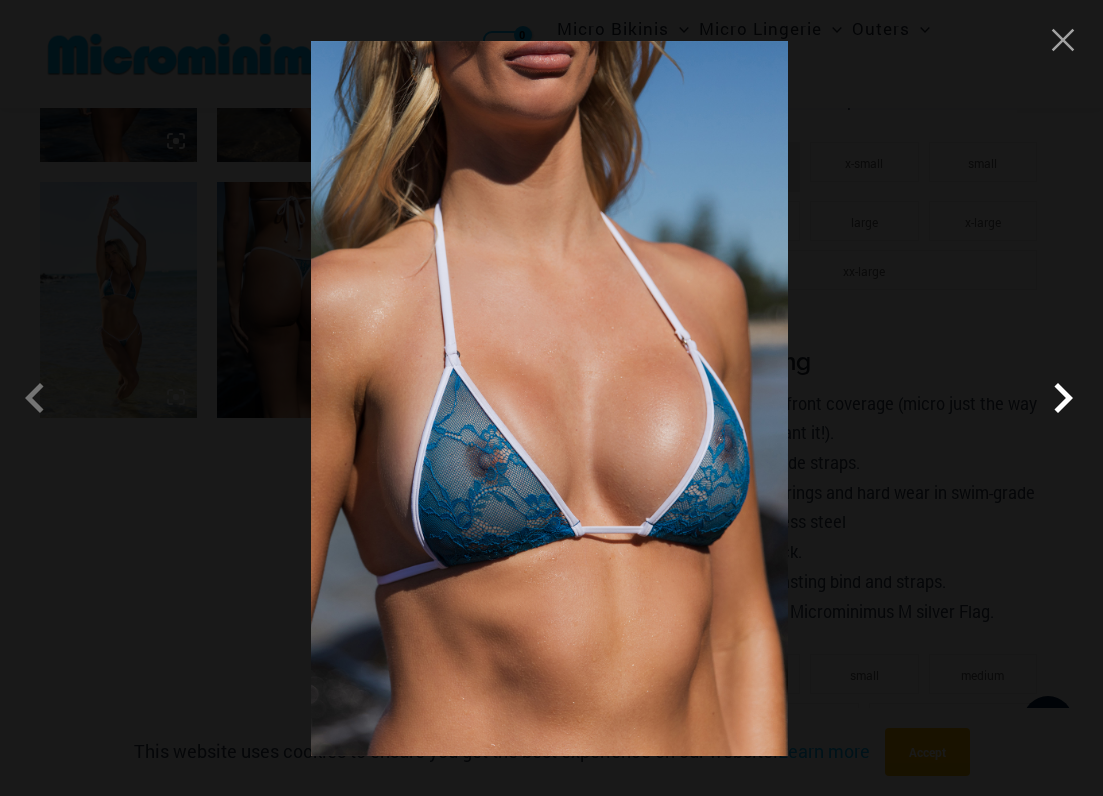 click at bounding box center (1063, 398) 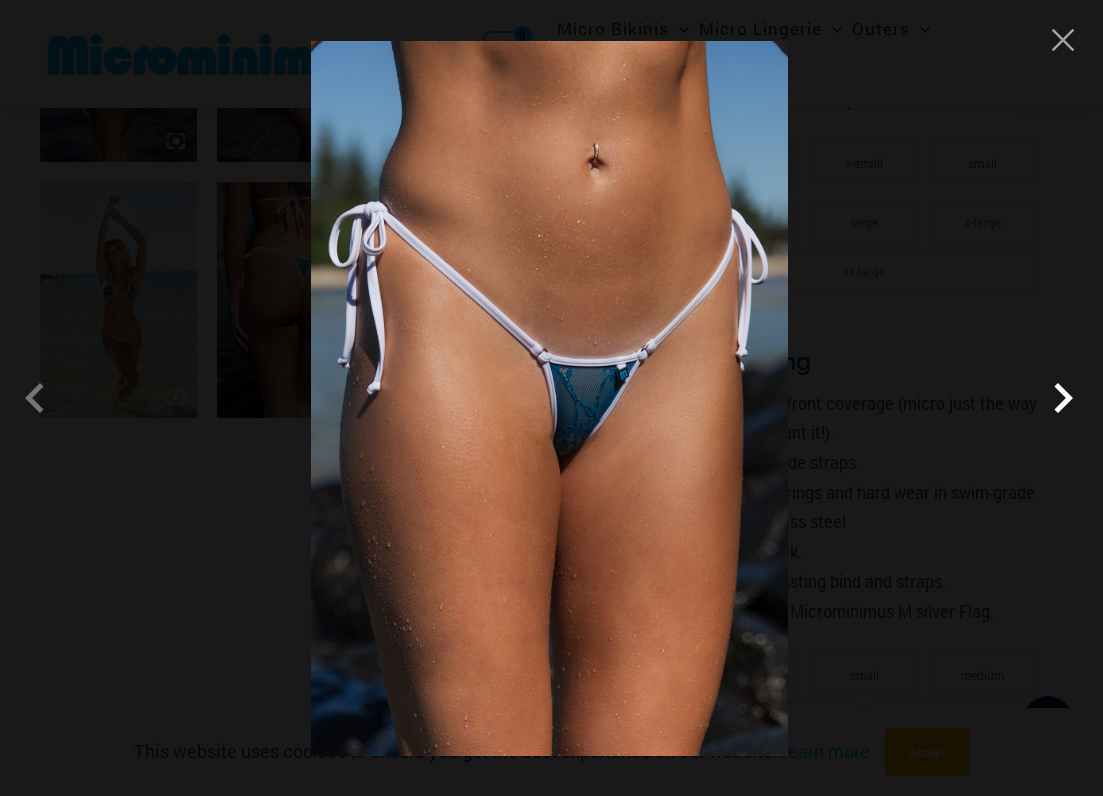click at bounding box center (1063, 398) 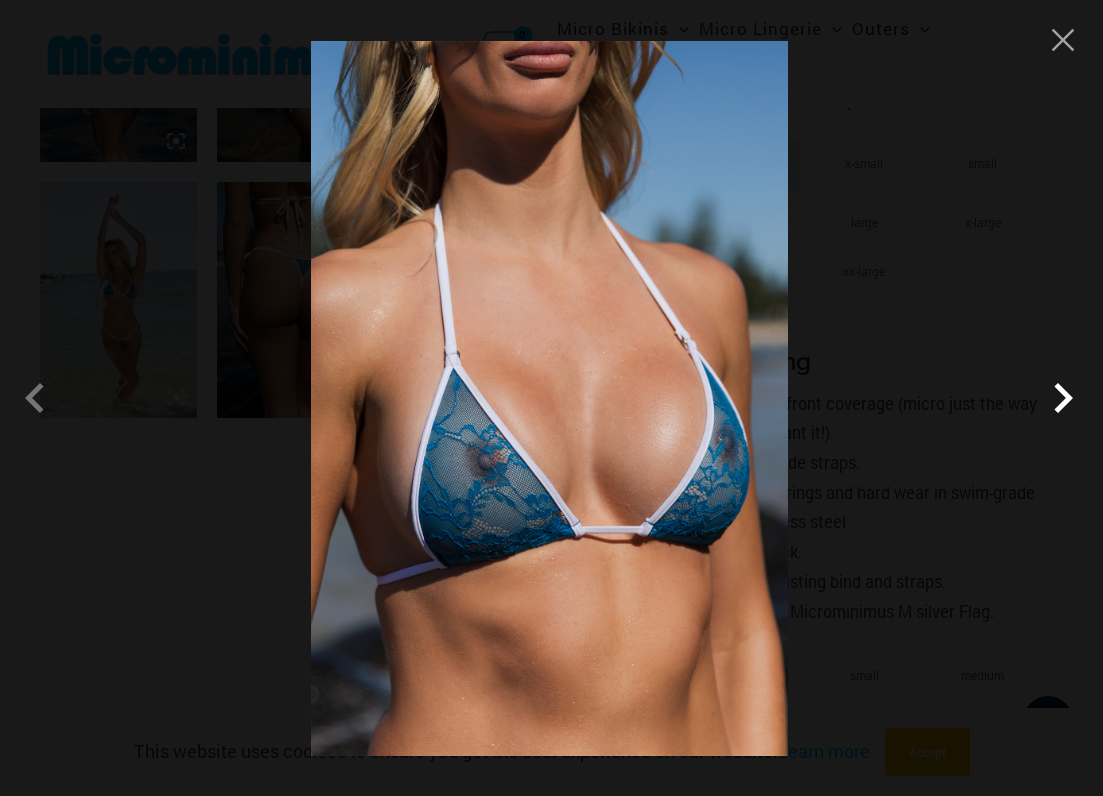 click at bounding box center [1063, 398] 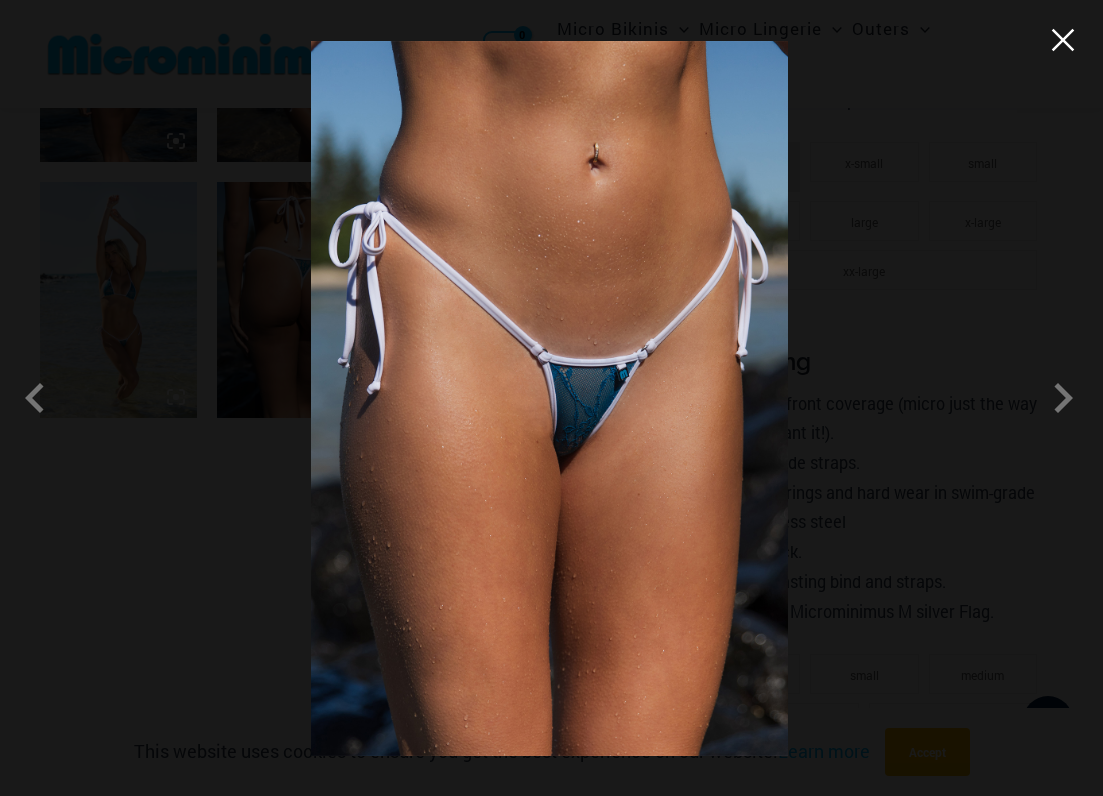 click at bounding box center [1063, 40] 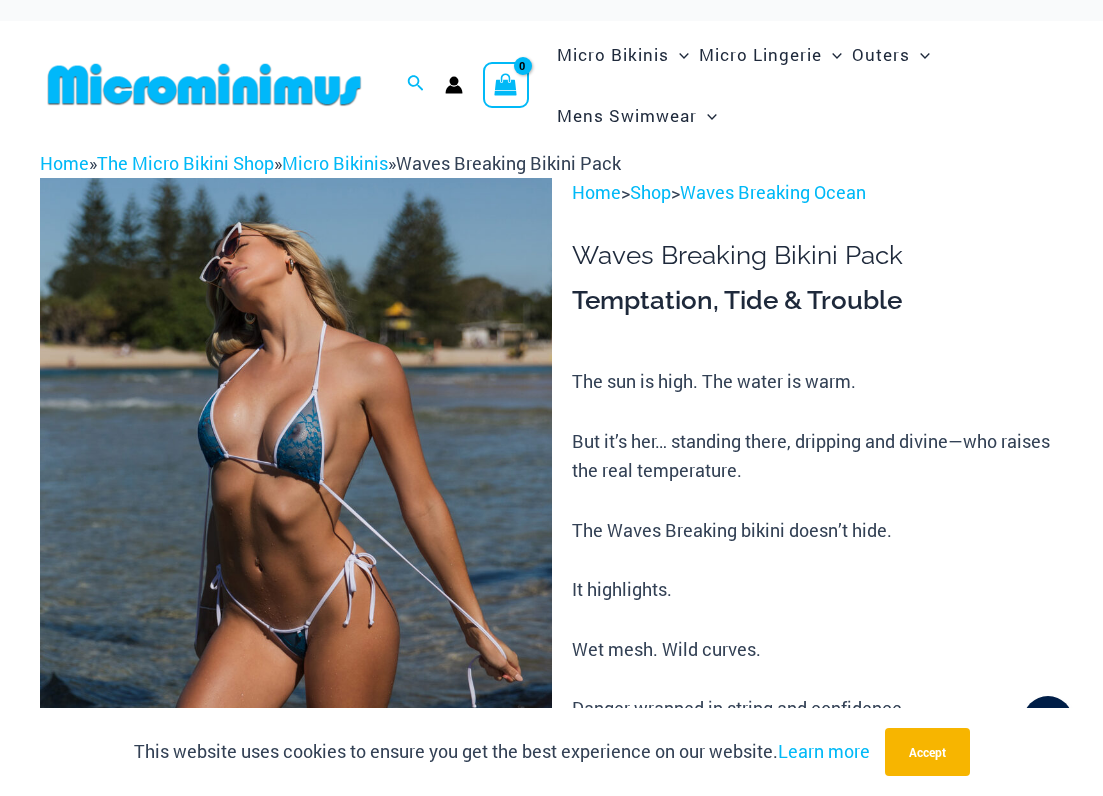 scroll, scrollTop: 0, scrollLeft: 0, axis: both 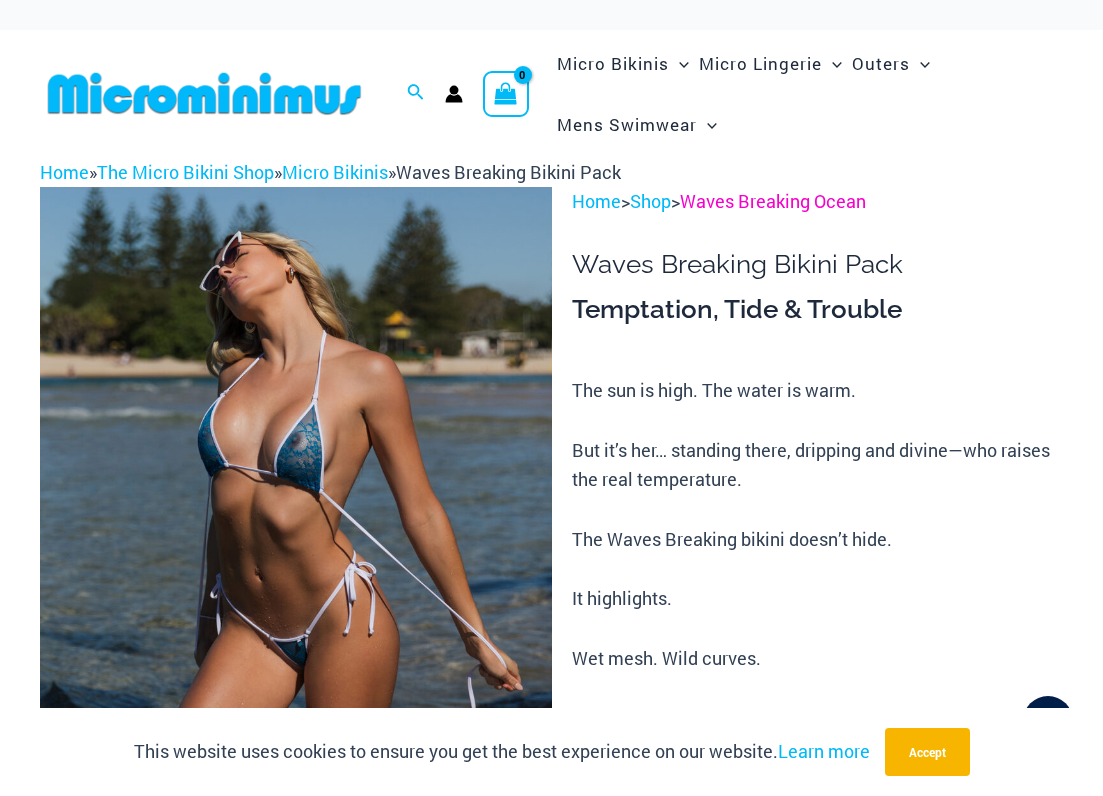 click on "Waves Breaking Ocean" at bounding box center (773, 201) 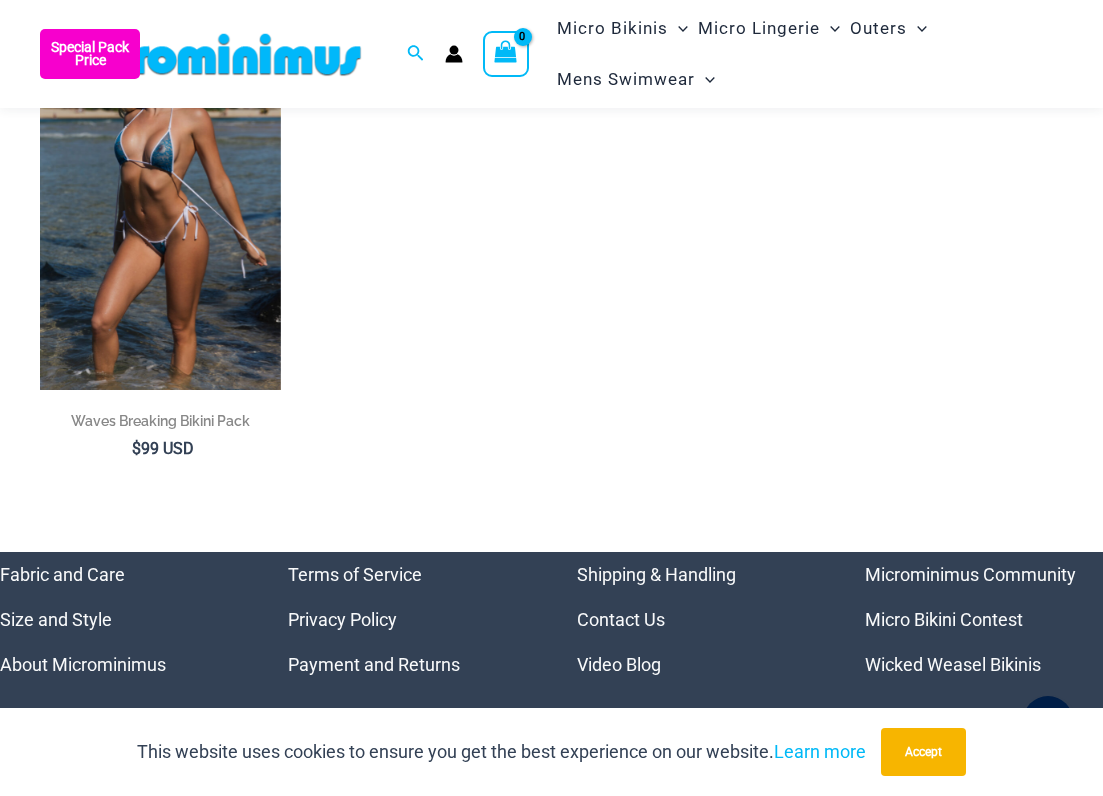 scroll, scrollTop: 0, scrollLeft: 0, axis: both 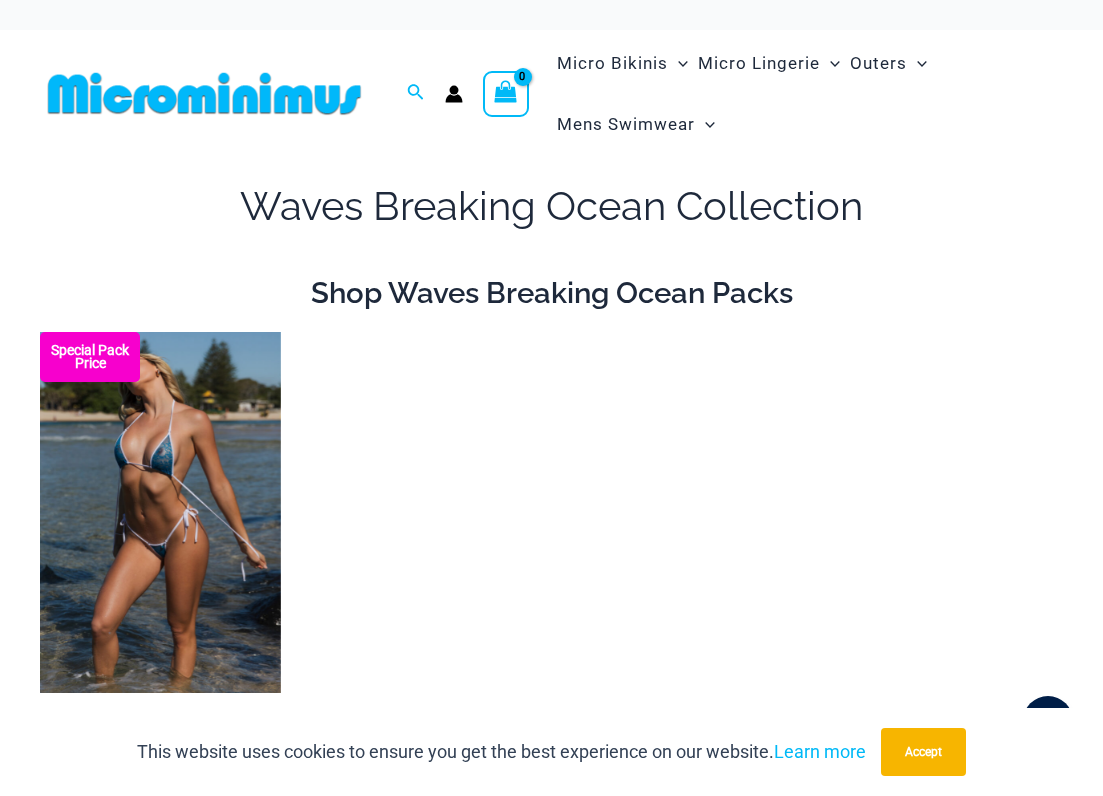 click at bounding box center (204, 93) 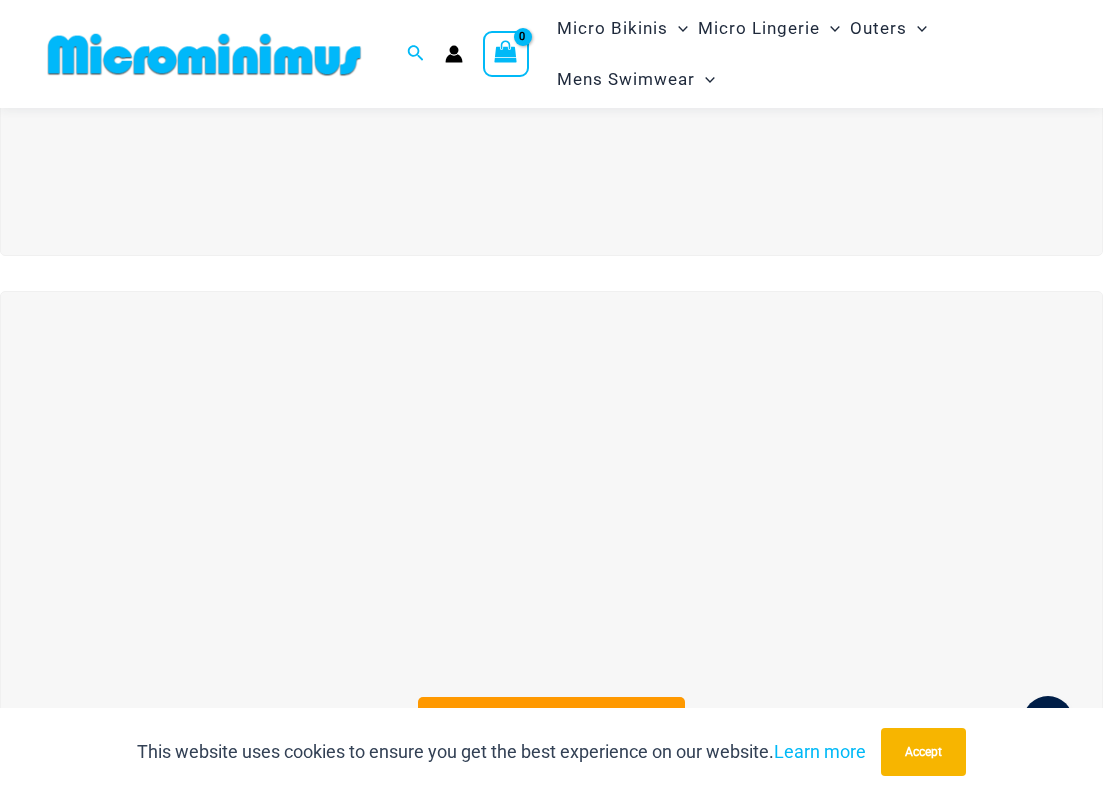 scroll, scrollTop: 0, scrollLeft: 0, axis: both 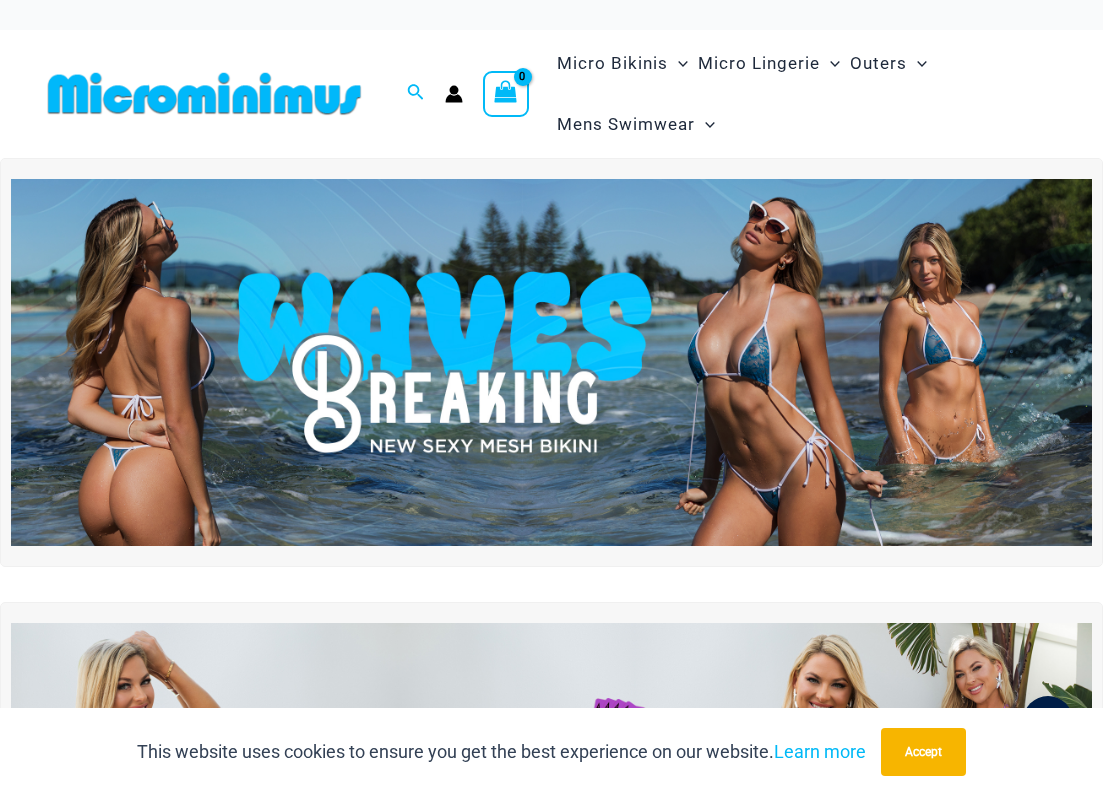 click at bounding box center (551, 362) 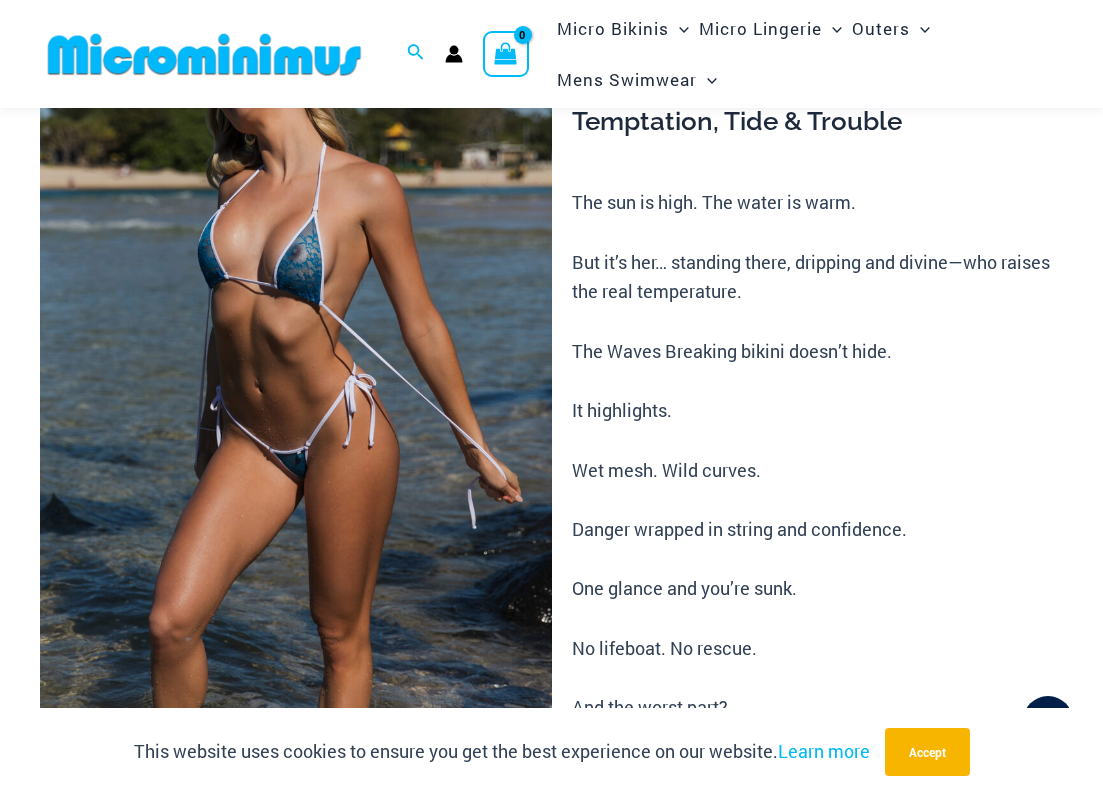 scroll, scrollTop: 0, scrollLeft: 0, axis: both 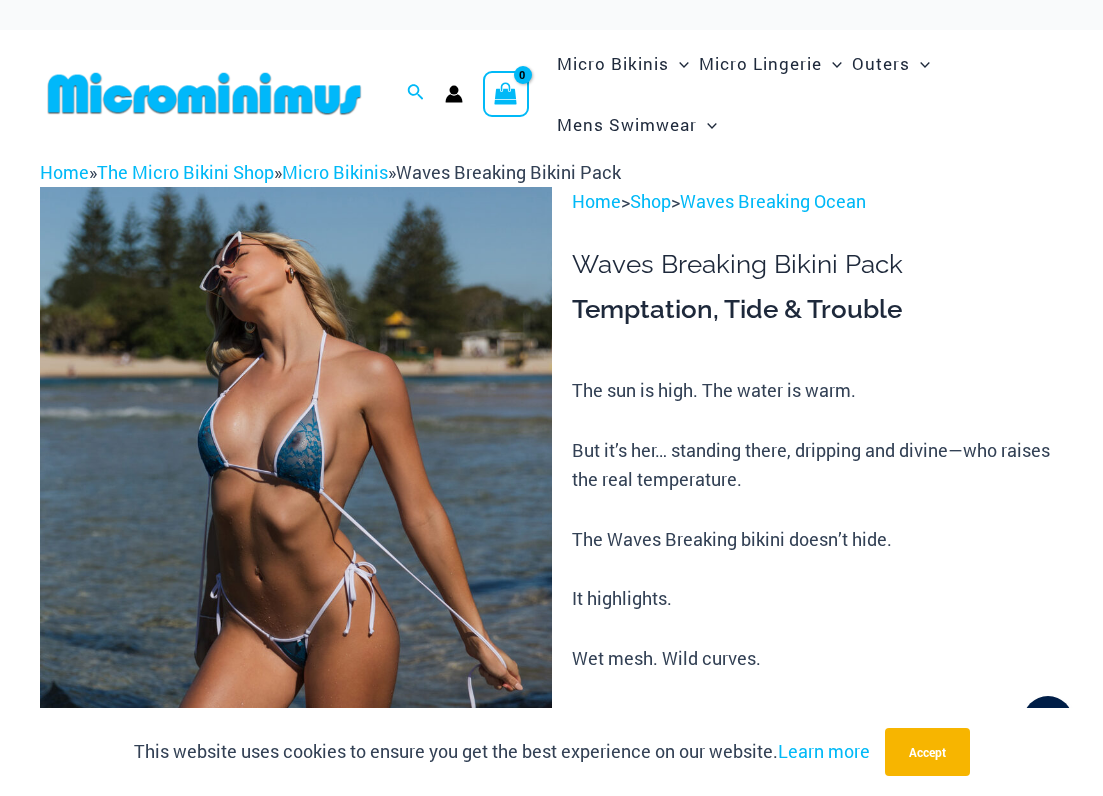 click at bounding box center (213, 93) 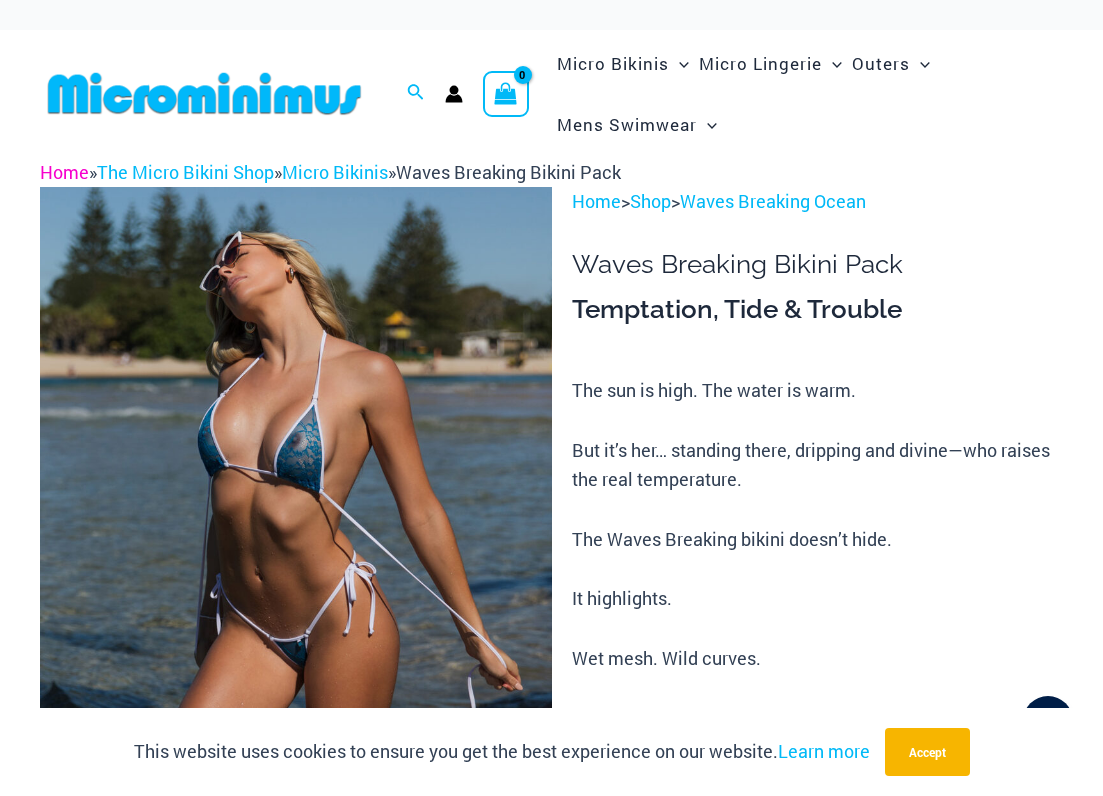click on "Home" at bounding box center [64, 172] 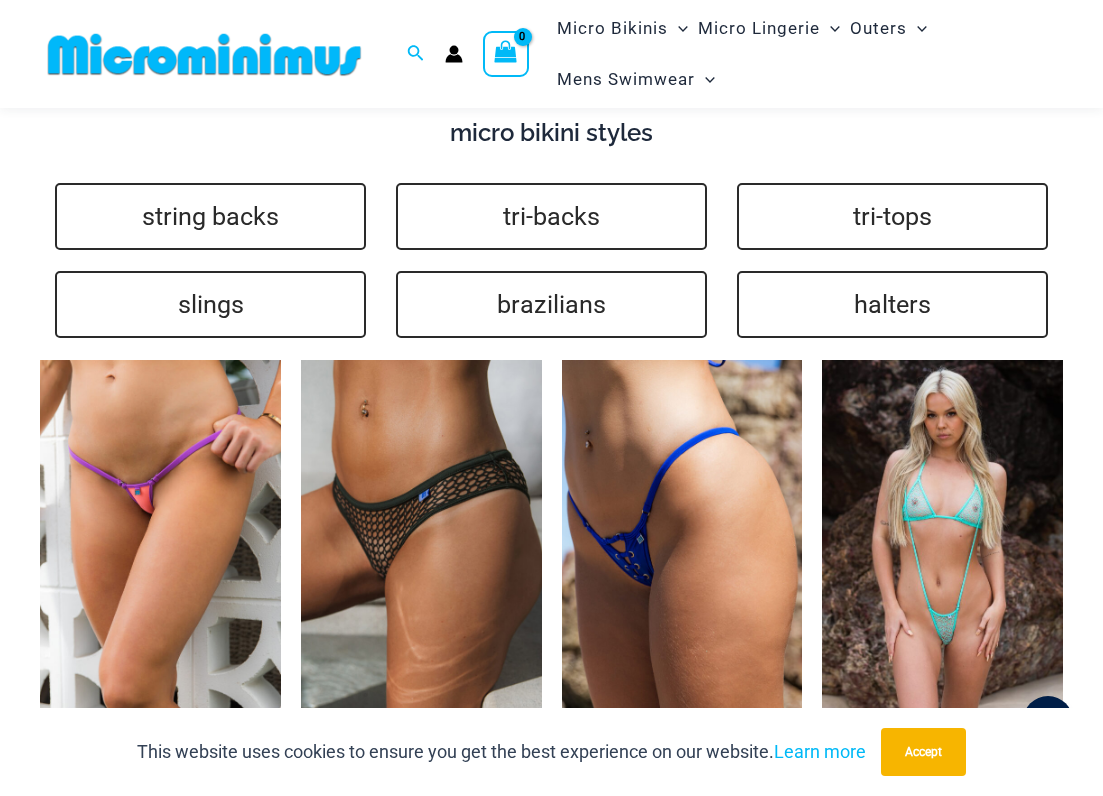 scroll, scrollTop: 4485, scrollLeft: 0, axis: vertical 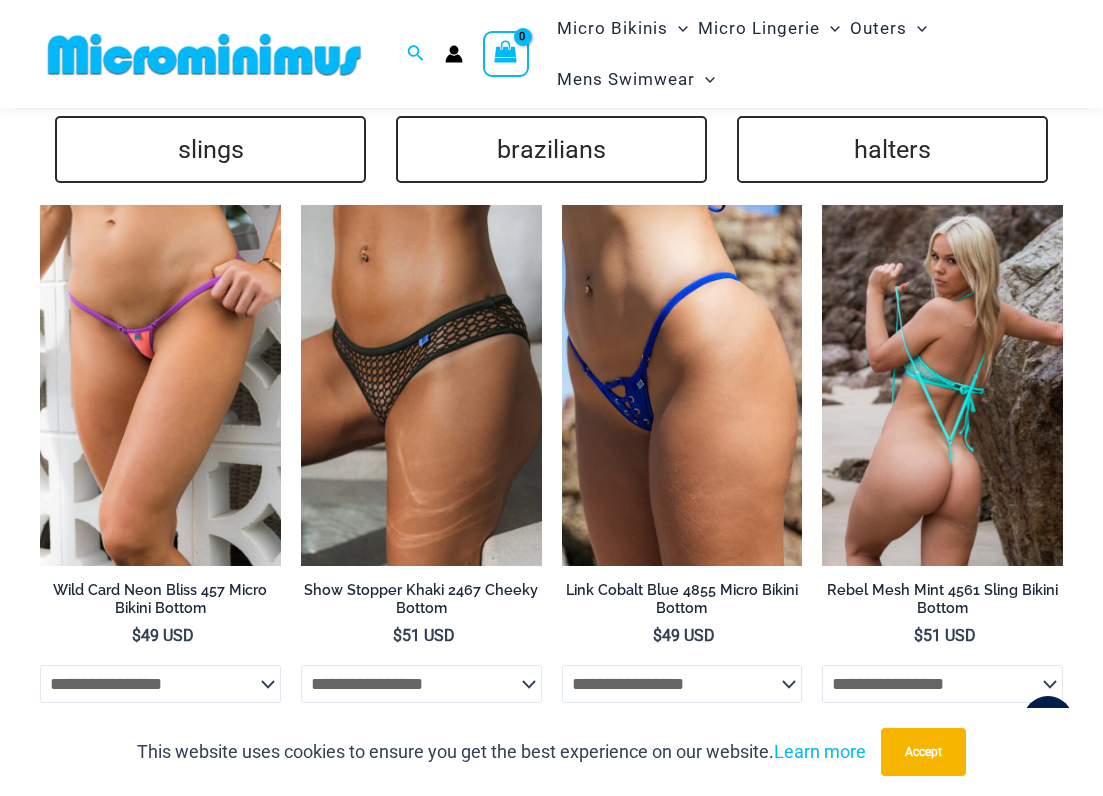 click at bounding box center (942, 385) 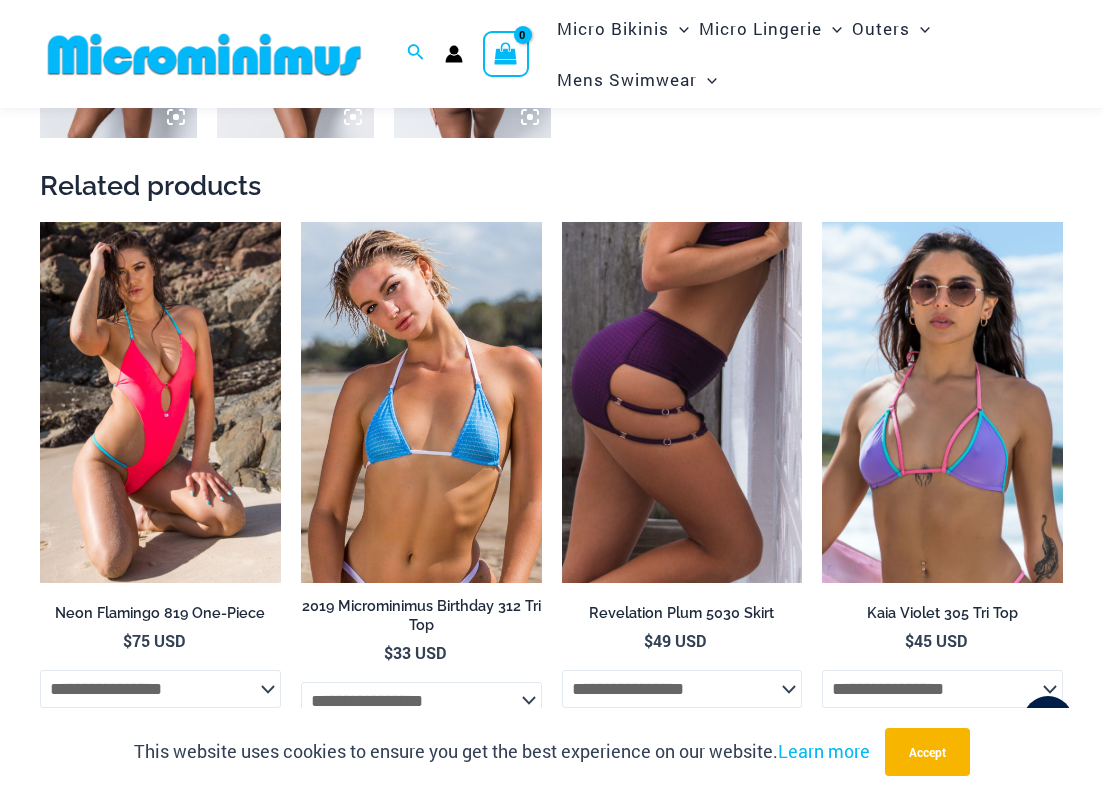 scroll, scrollTop: 1589, scrollLeft: 0, axis: vertical 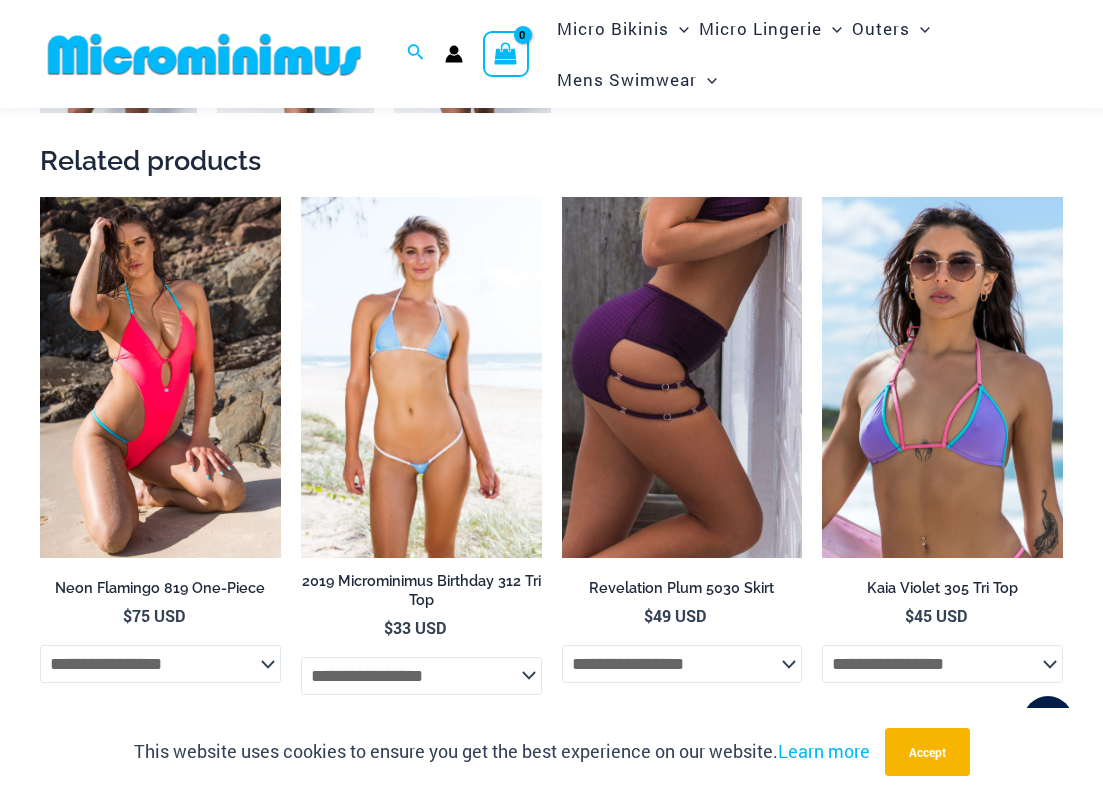 click at bounding box center (421, 377) 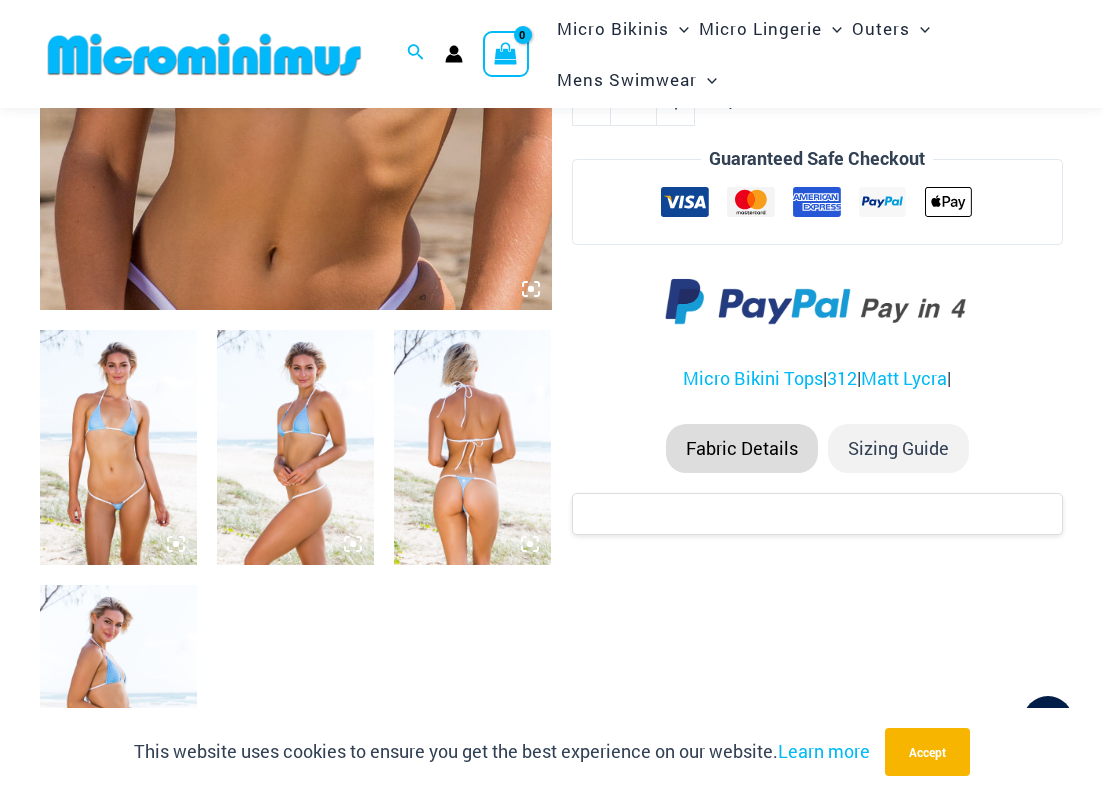 scroll, scrollTop: 683, scrollLeft: 0, axis: vertical 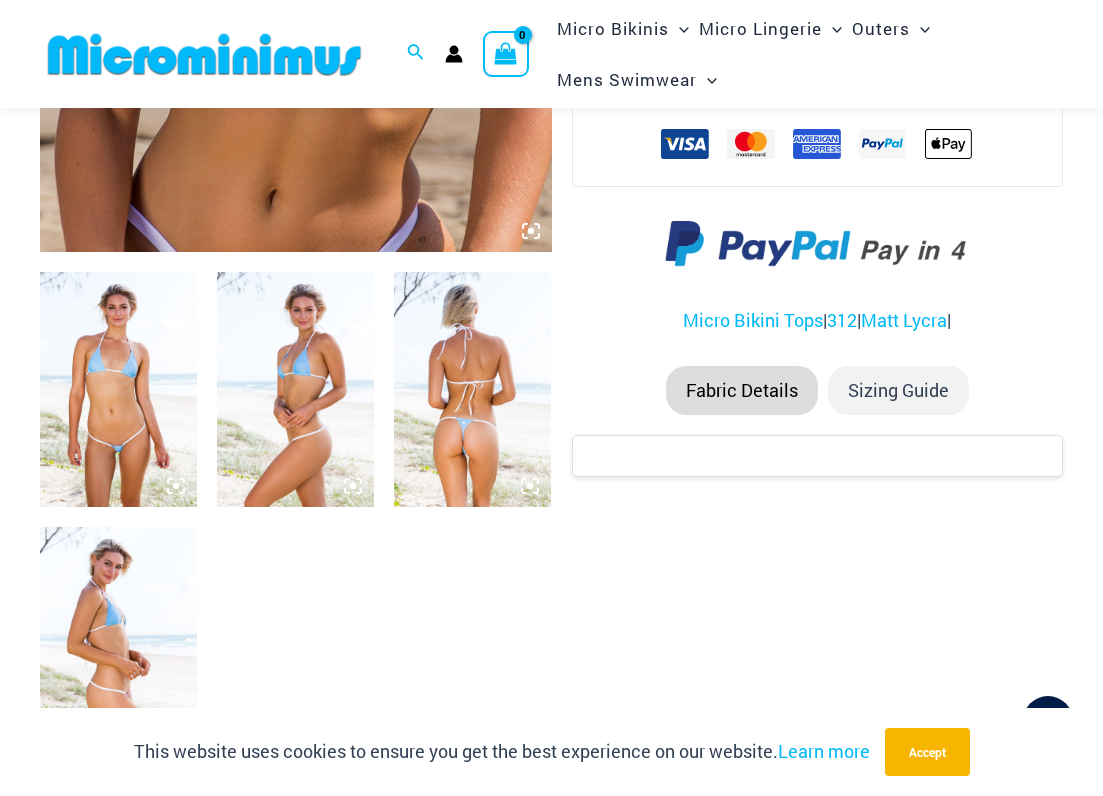 click at bounding box center (118, 390) 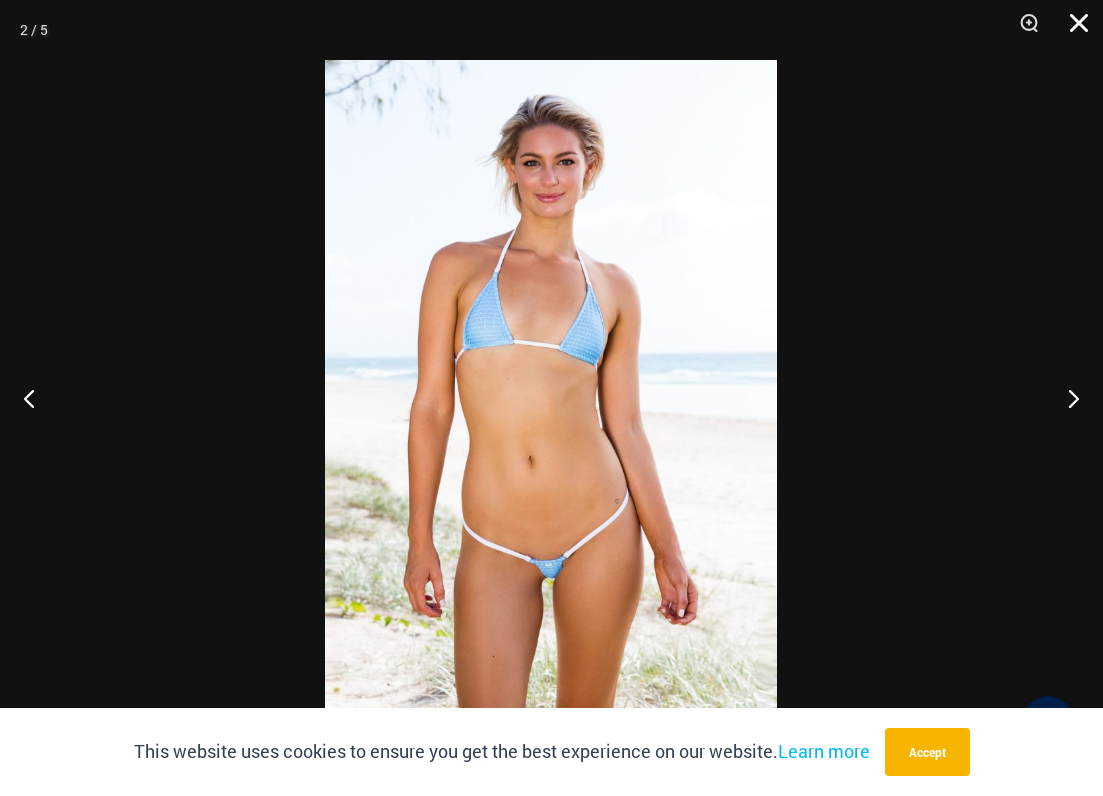 click at bounding box center [1072, 30] 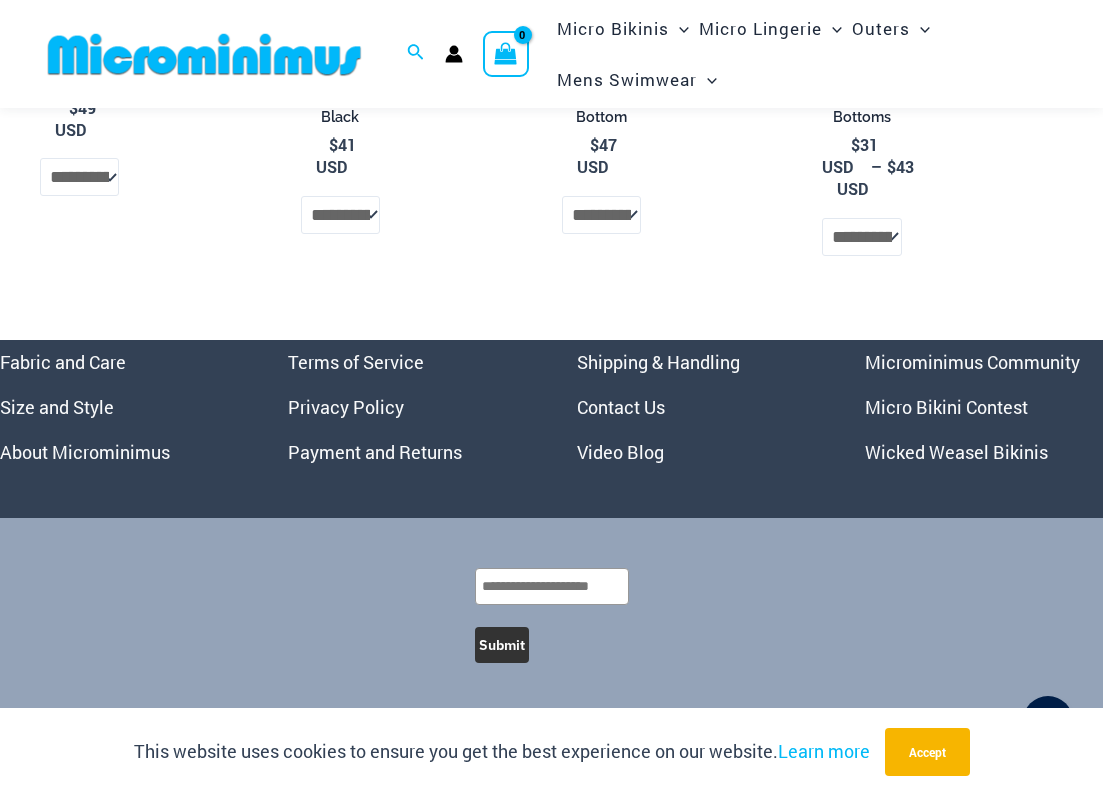 scroll, scrollTop: 3524, scrollLeft: 0, axis: vertical 